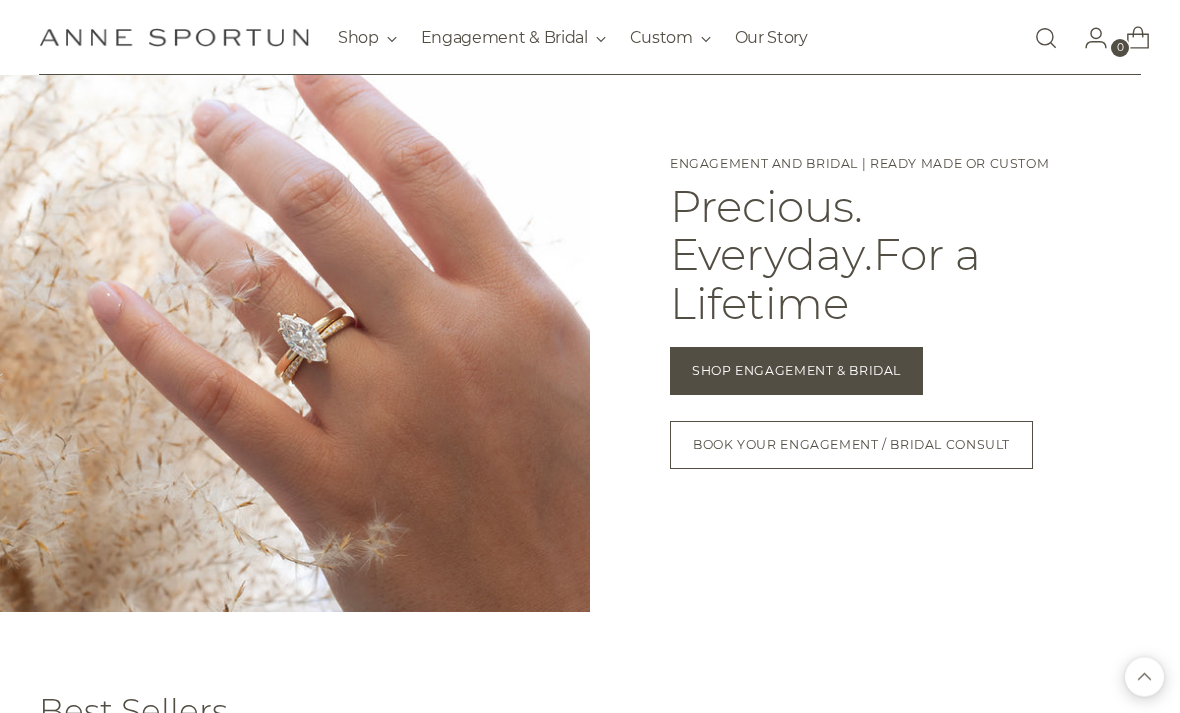 scroll, scrollTop: 1314, scrollLeft: 0, axis: vertical 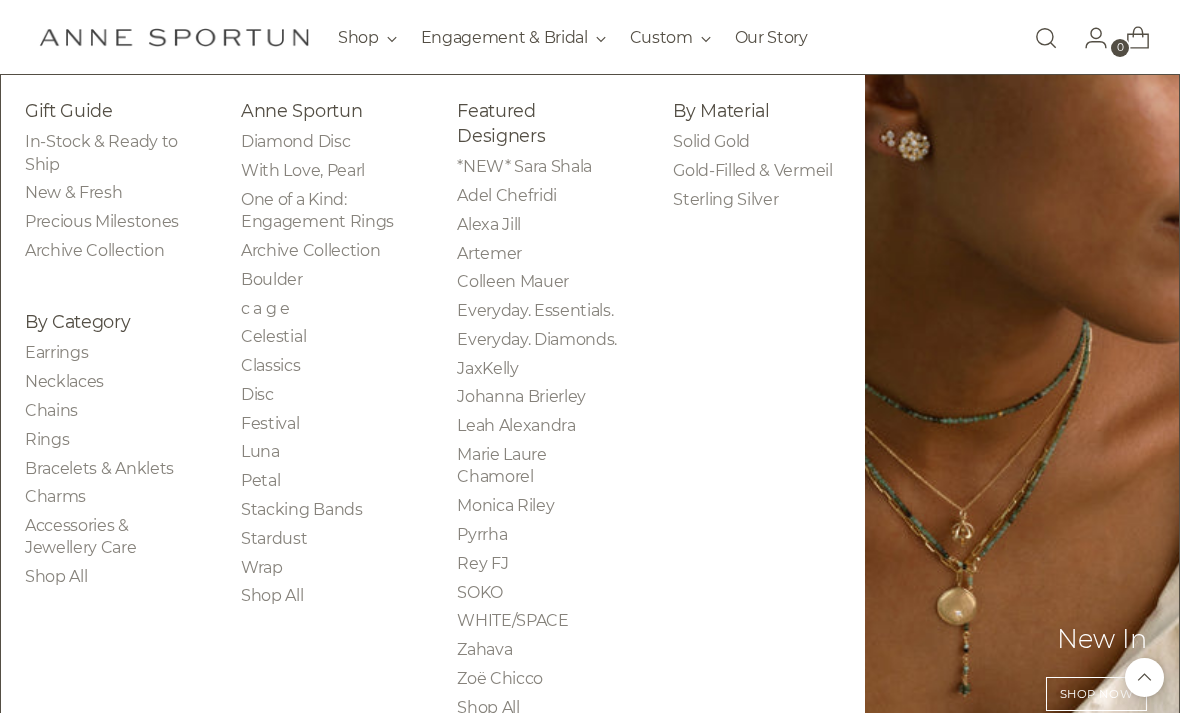 click on "Solid Gold" at bounding box center [711, 141] 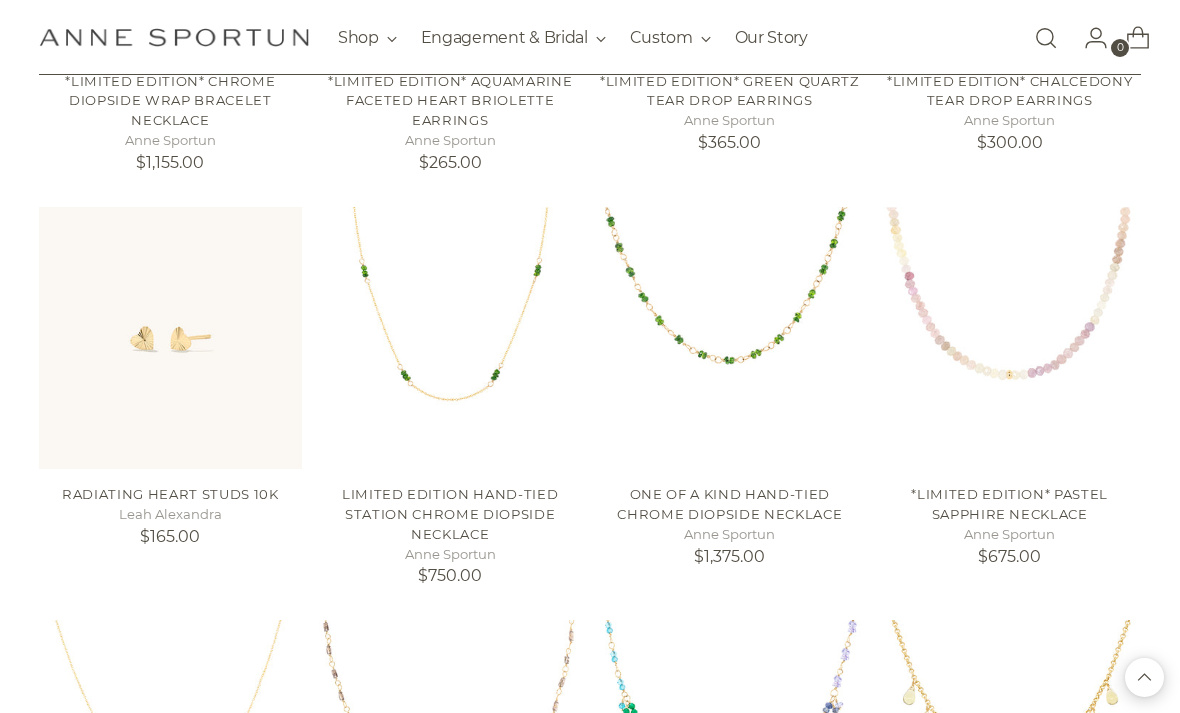 scroll, scrollTop: 1478, scrollLeft: 0, axis: vertical 